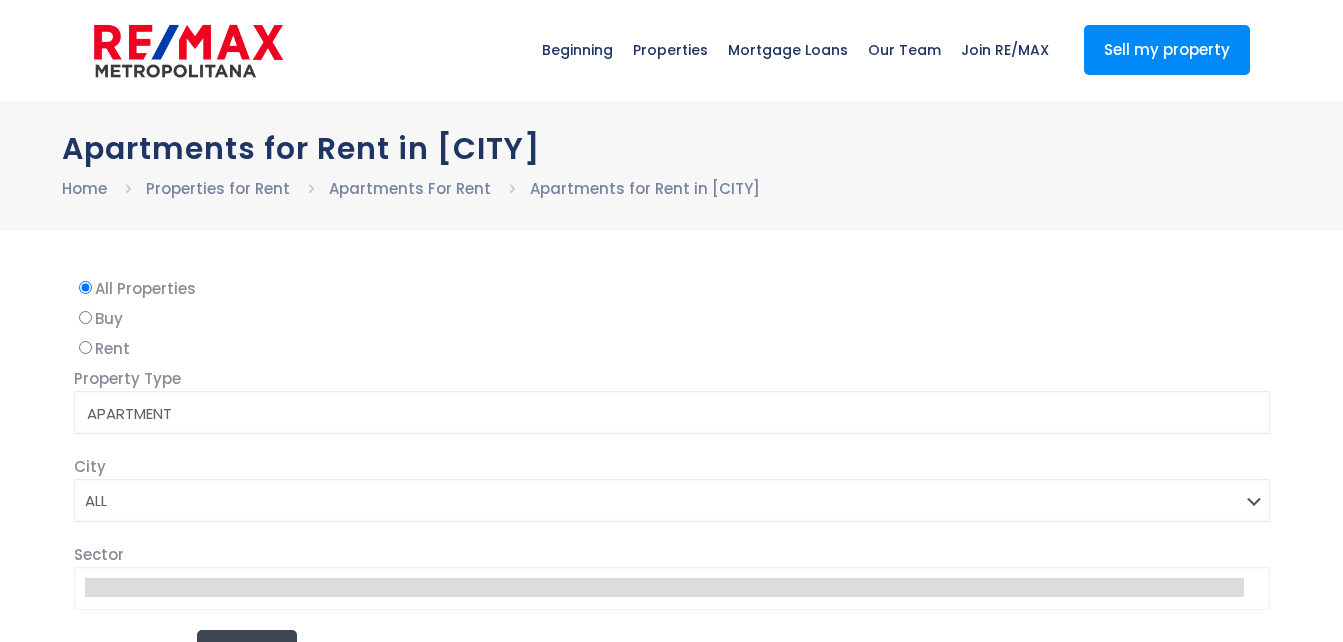 select 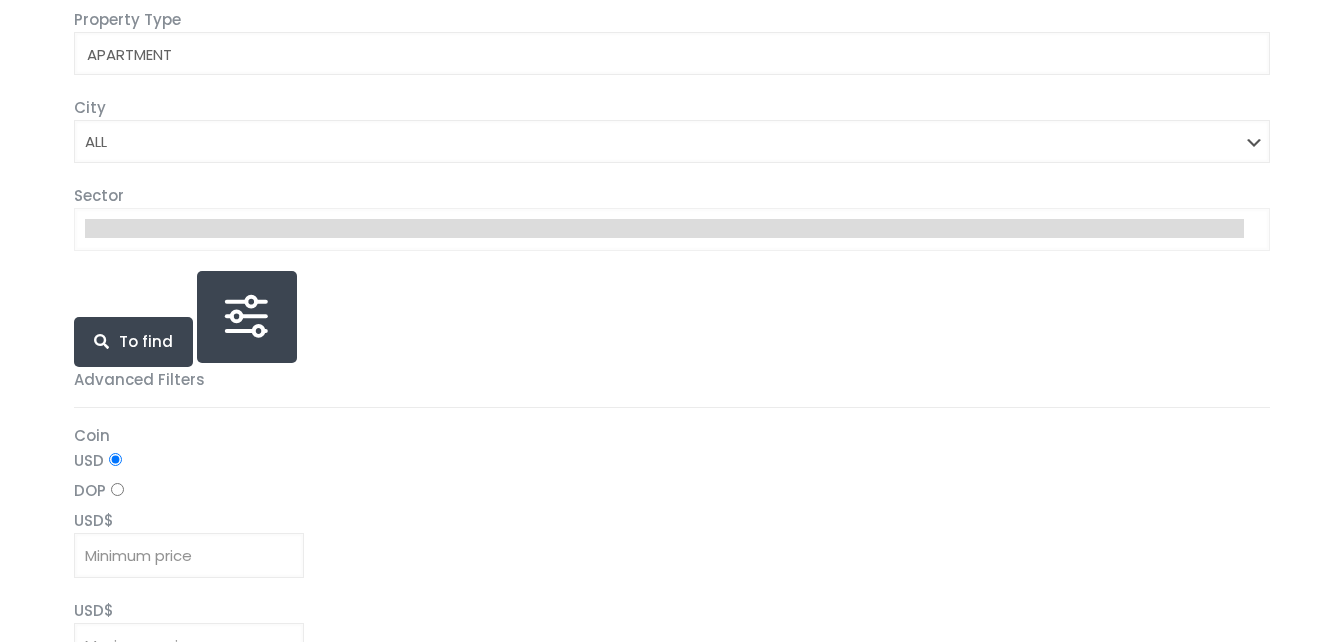 scroll, scrollTop: 400, scrollLeft: 0, axis: vertical 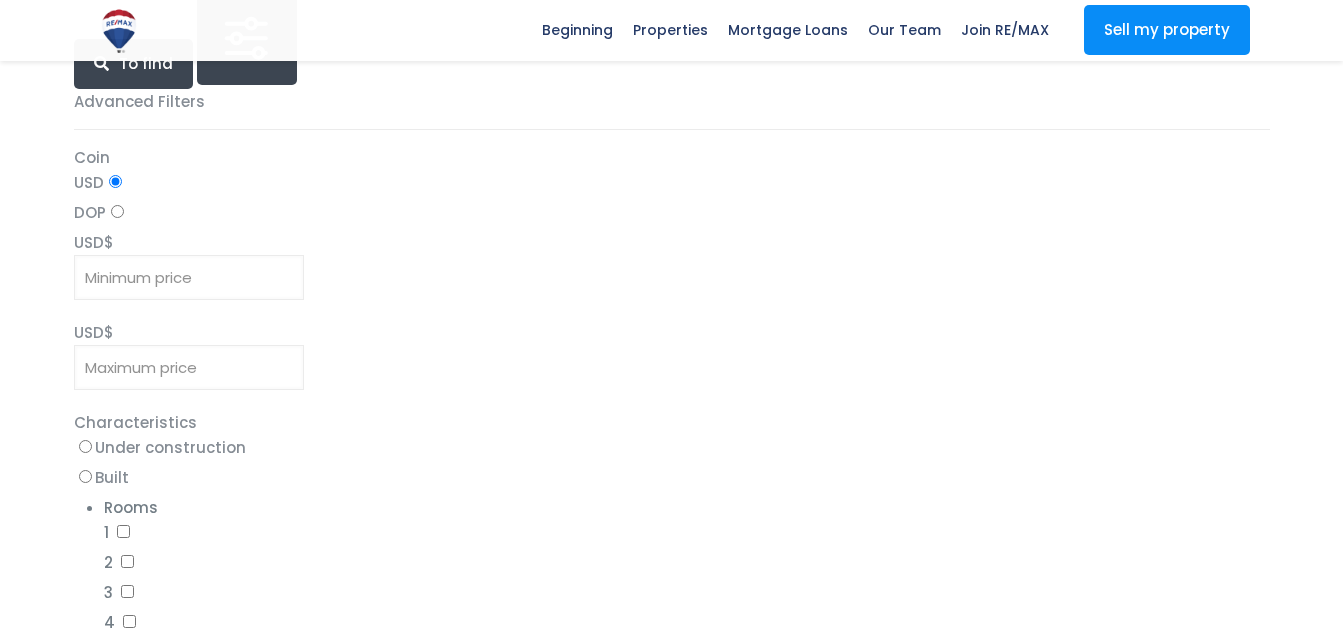 click at bounding box center (189, 277) 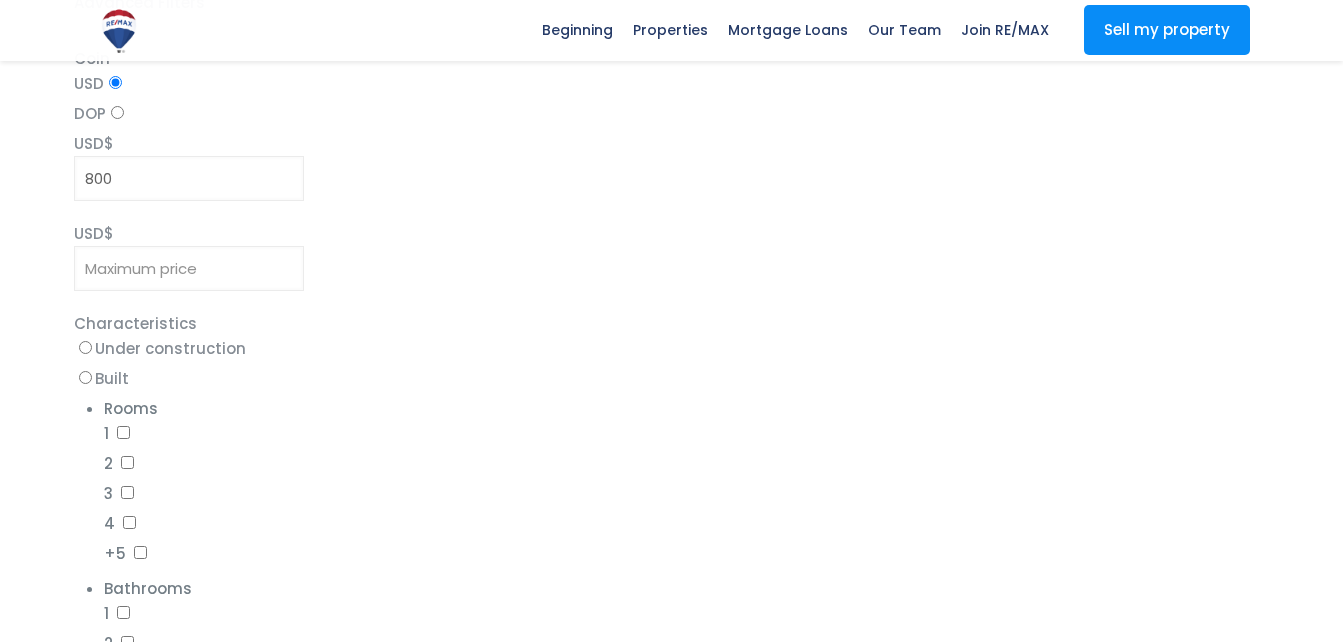 scroll, scrollTop: 900, scrollLeft: 0, axis: vertical 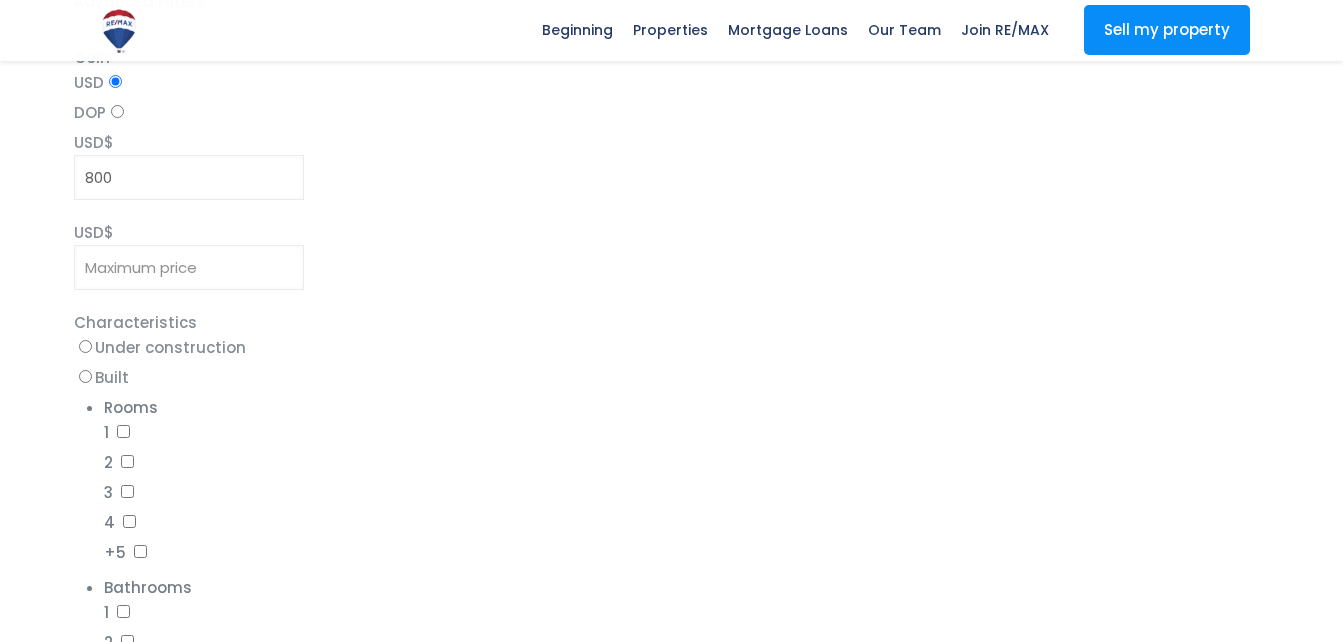type on "800" 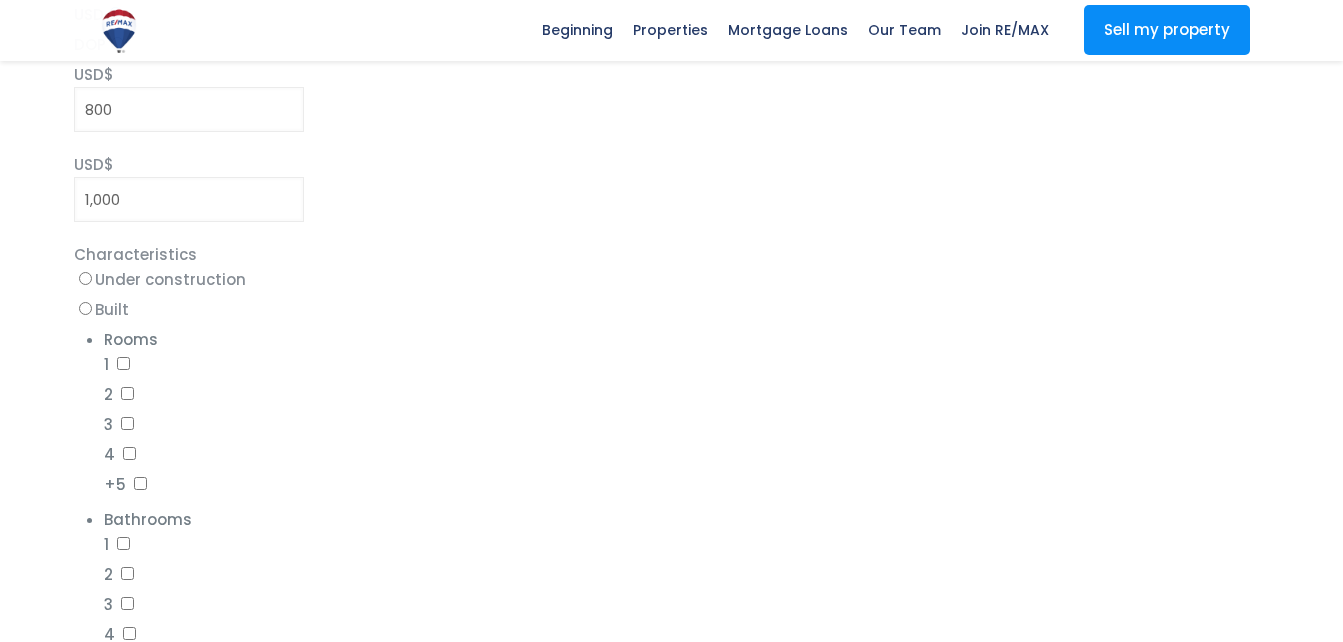 scroll, scrollTop: 1000, scrollLeft: 0, axis: vertical 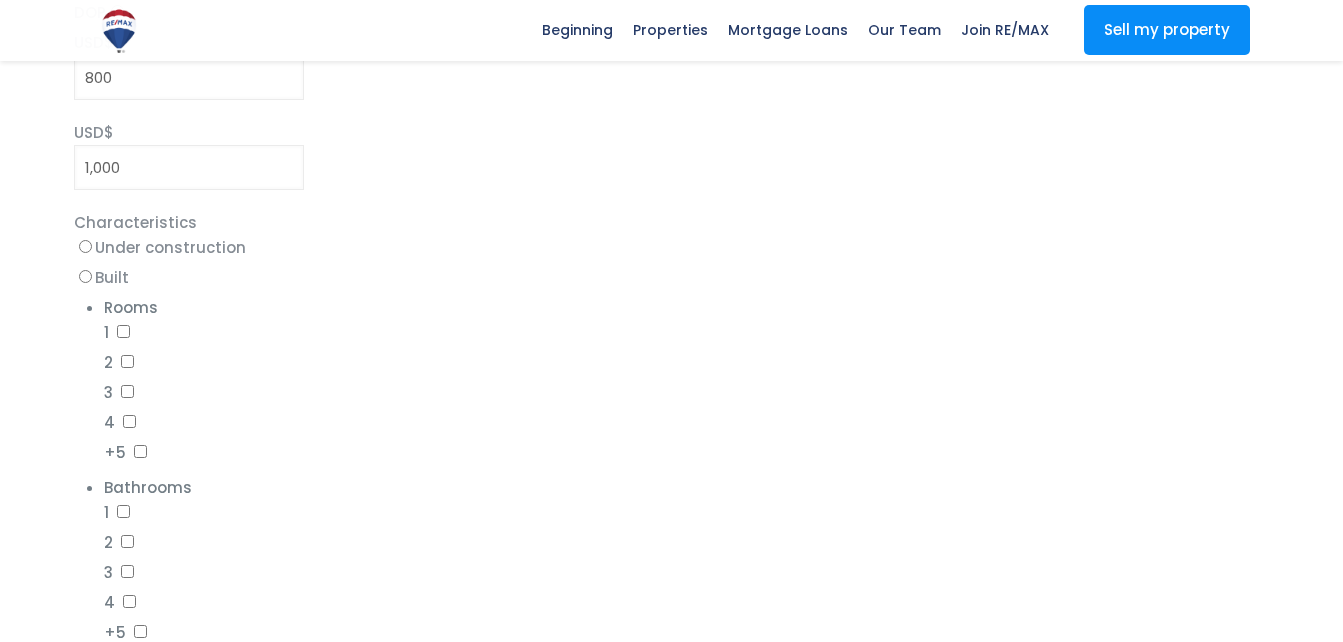 type on "1,000" 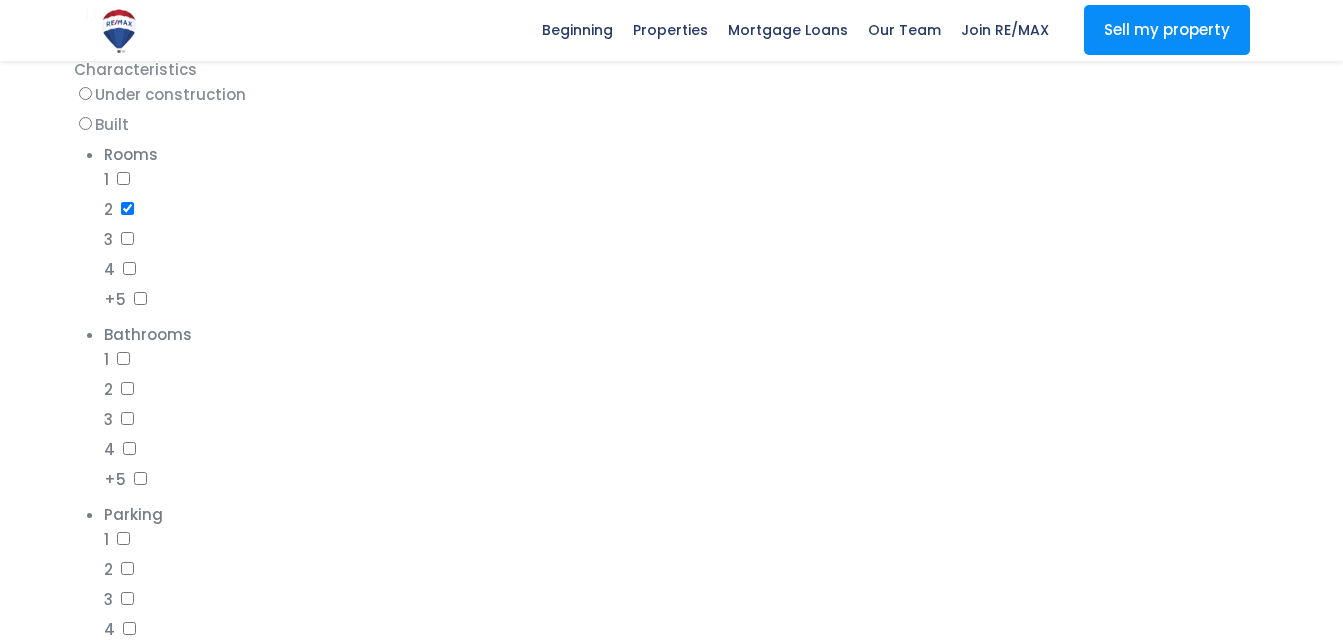 scroll, scrollTop: 1200, scrollLeft: 0, axis: vertical 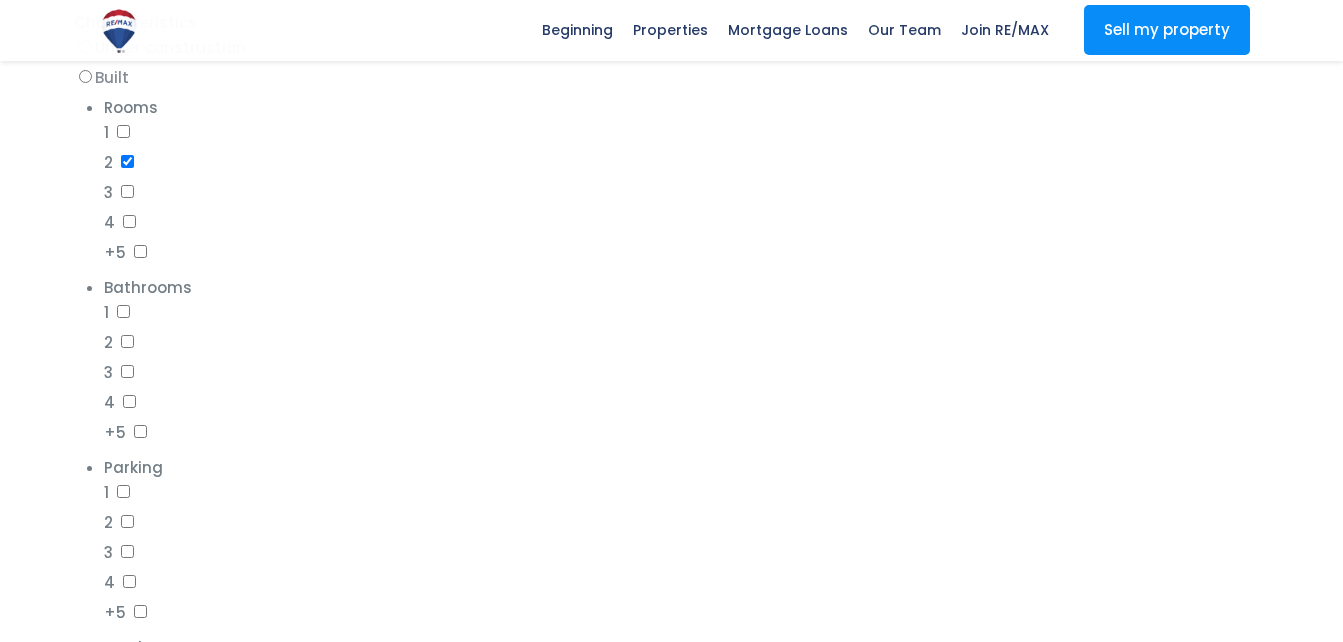 click on "2" at bounding box center [127, 341] 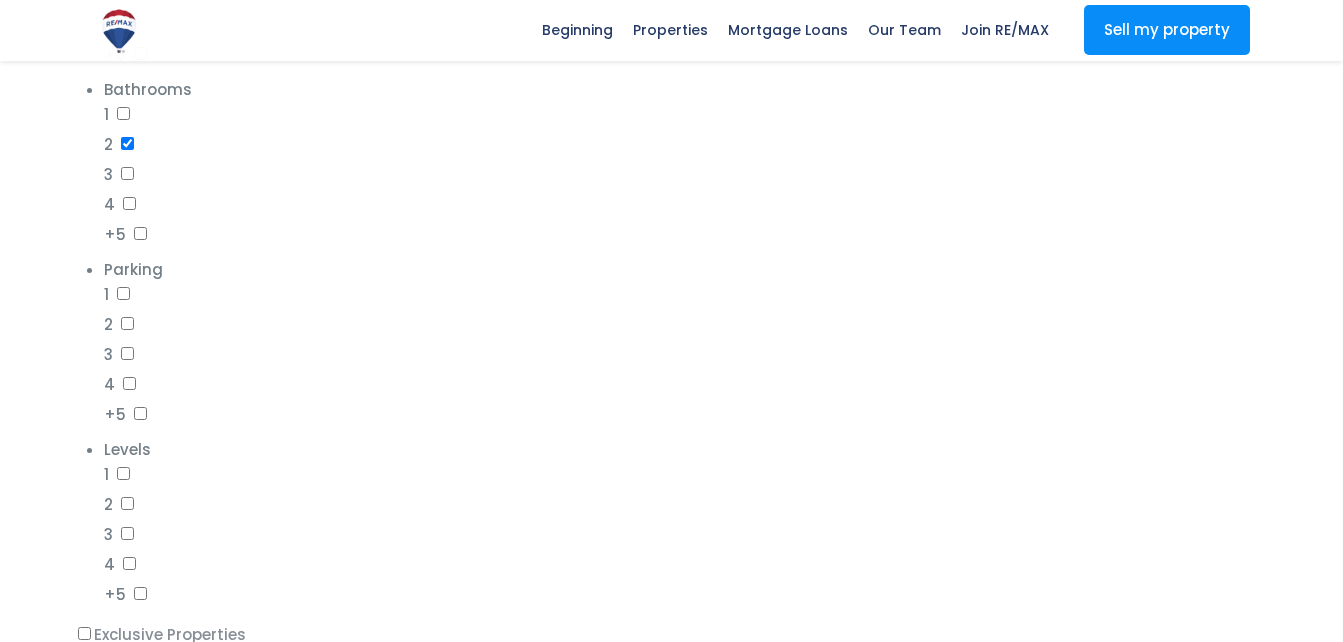scroll, scrollTop: 1400, scrollLeft: 0, axis: vertical 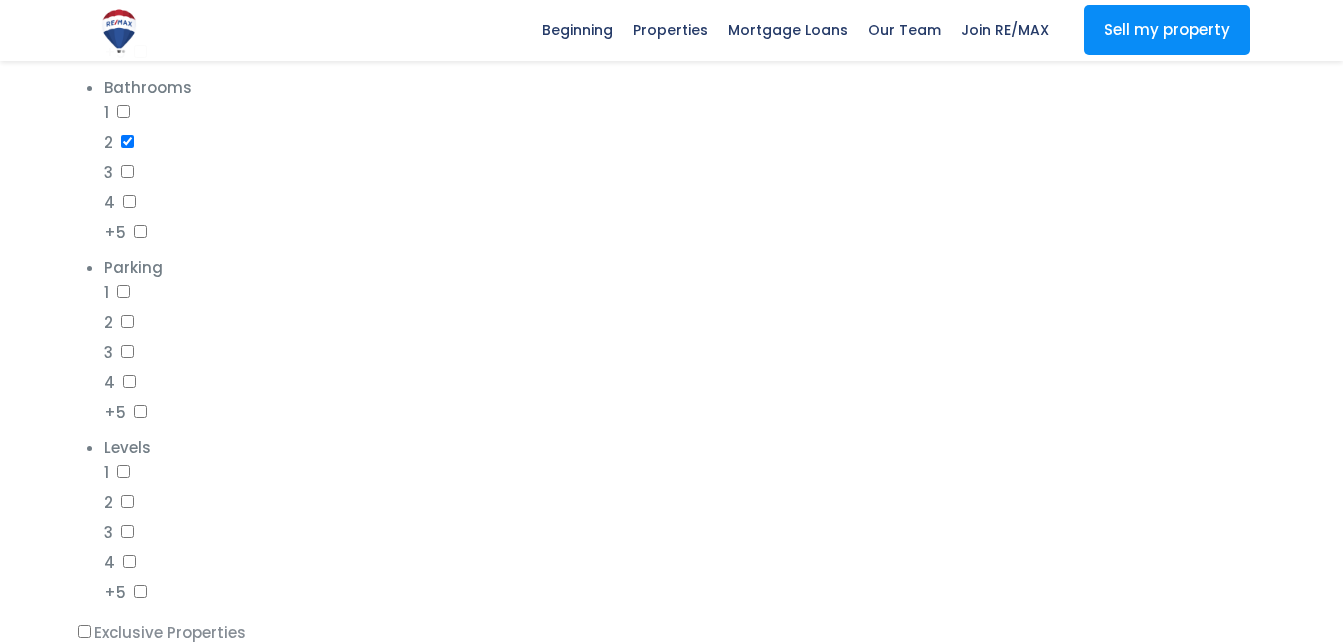 click on "2" at bounding box center (127, 321) 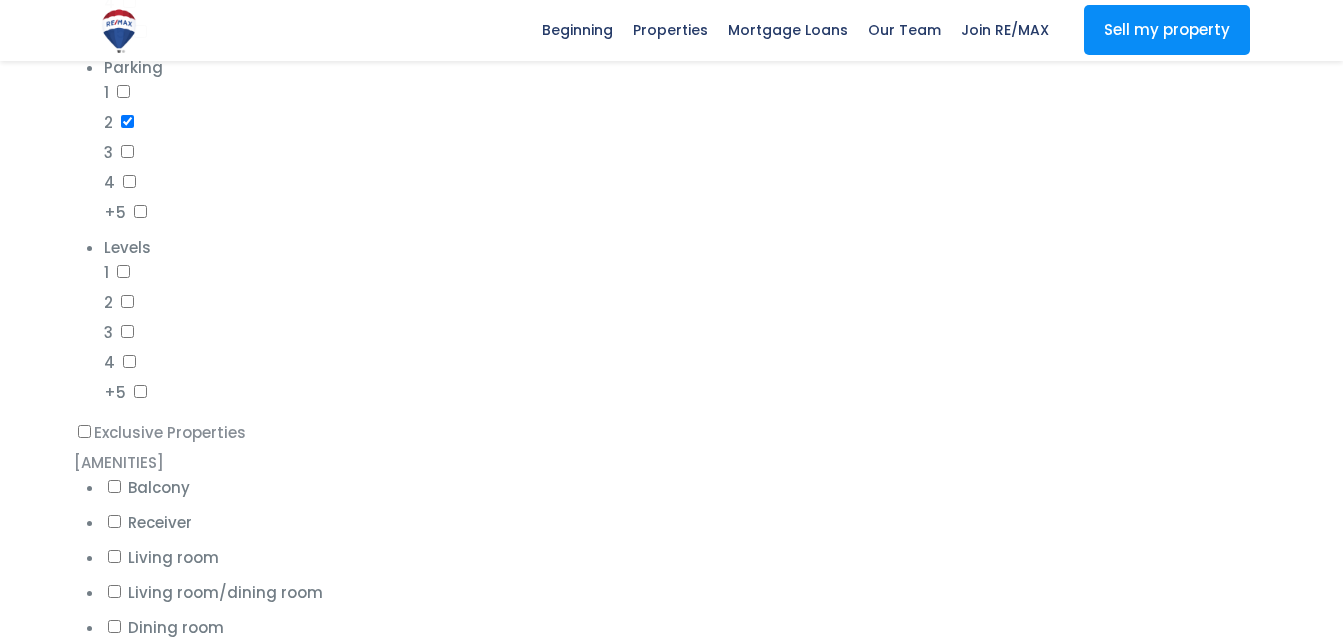 scroll, scrollTop: 1700, scrollLeft: 0, axis: vertical 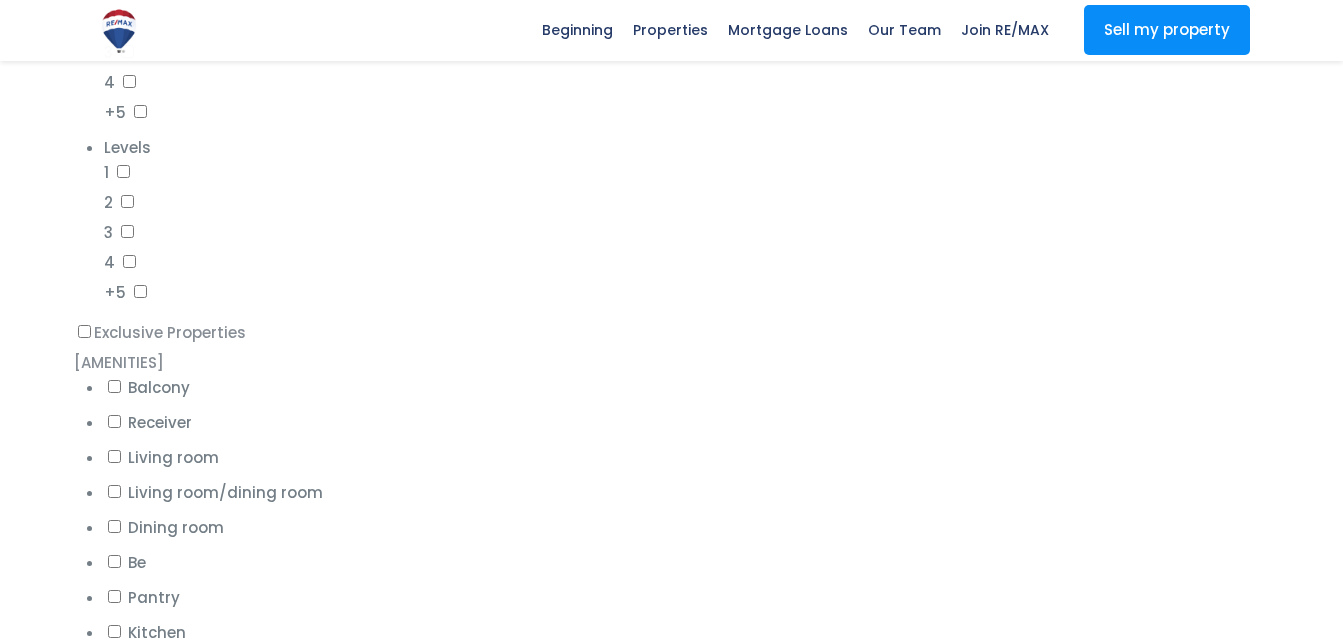 click on "Balcony" at bounding box center [114, 386] 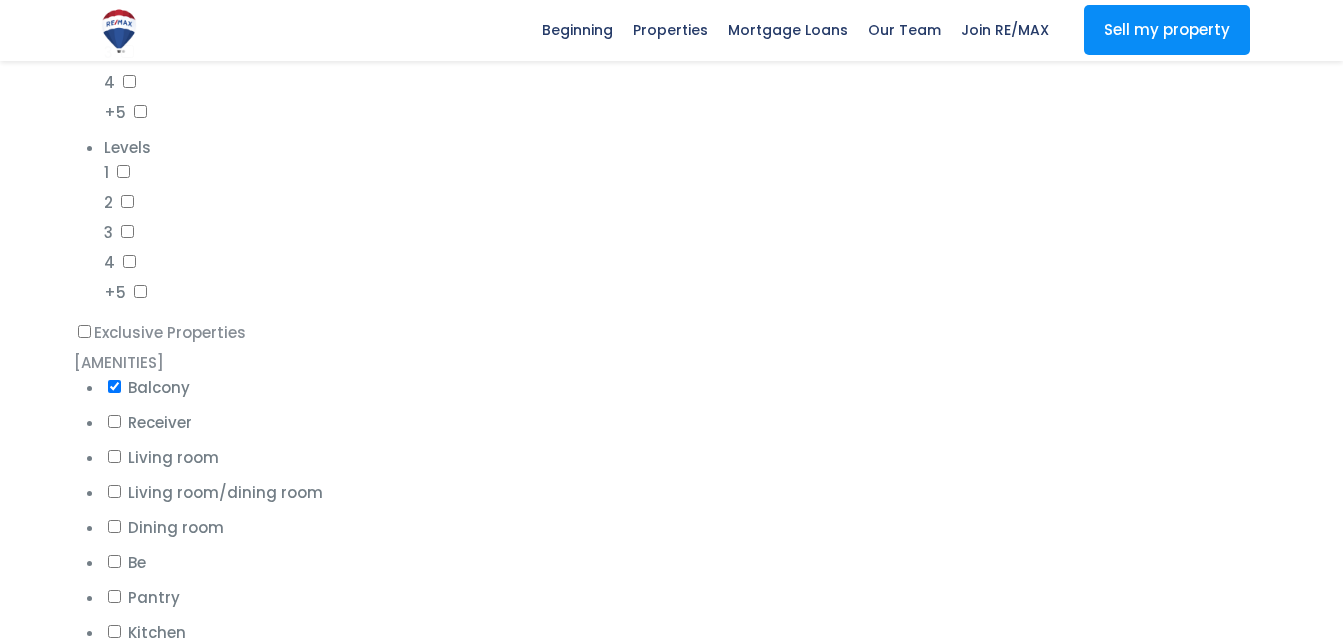 scroll, scrollTop: 1800, scrollLeft: 0, axis: vertical 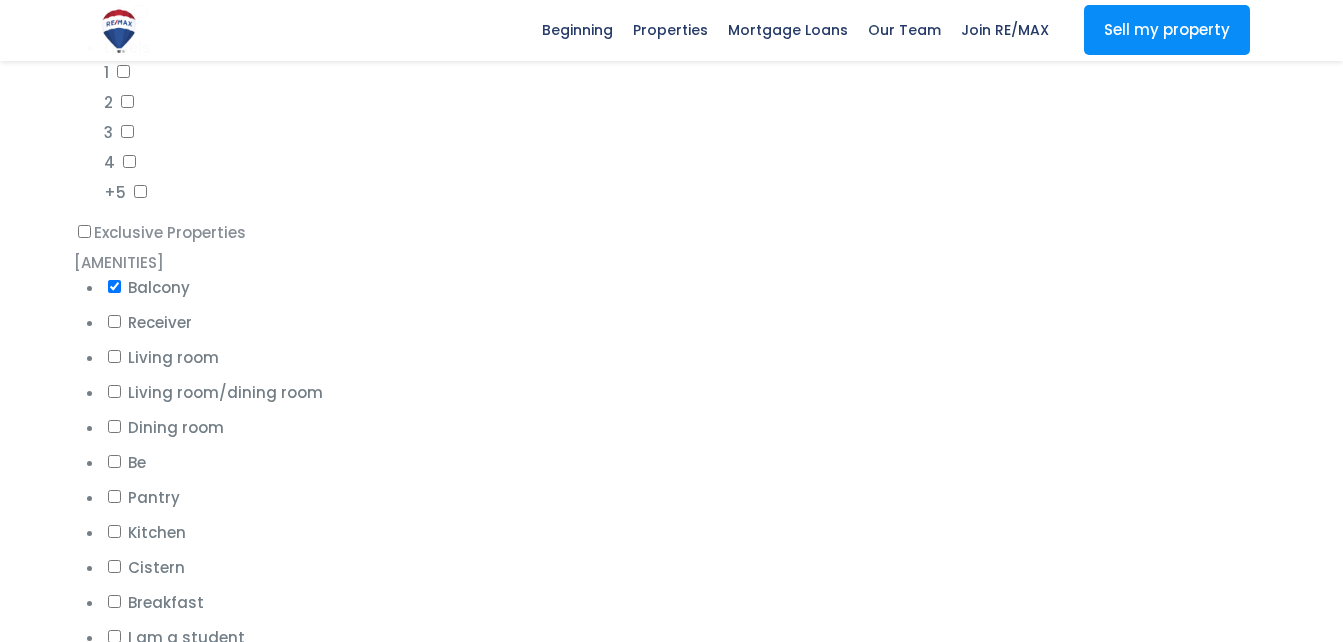 click on "Living room" at bounding box center (114, 356) 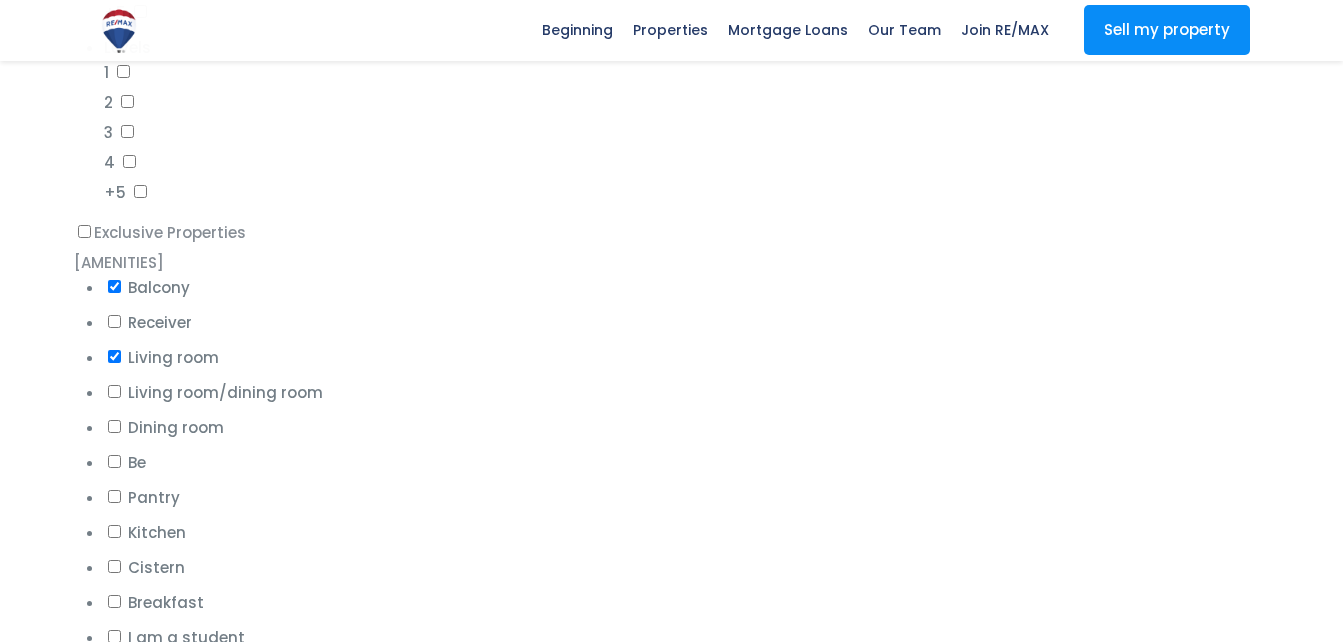 click on "Pantry" at bounding box center (114, 496) 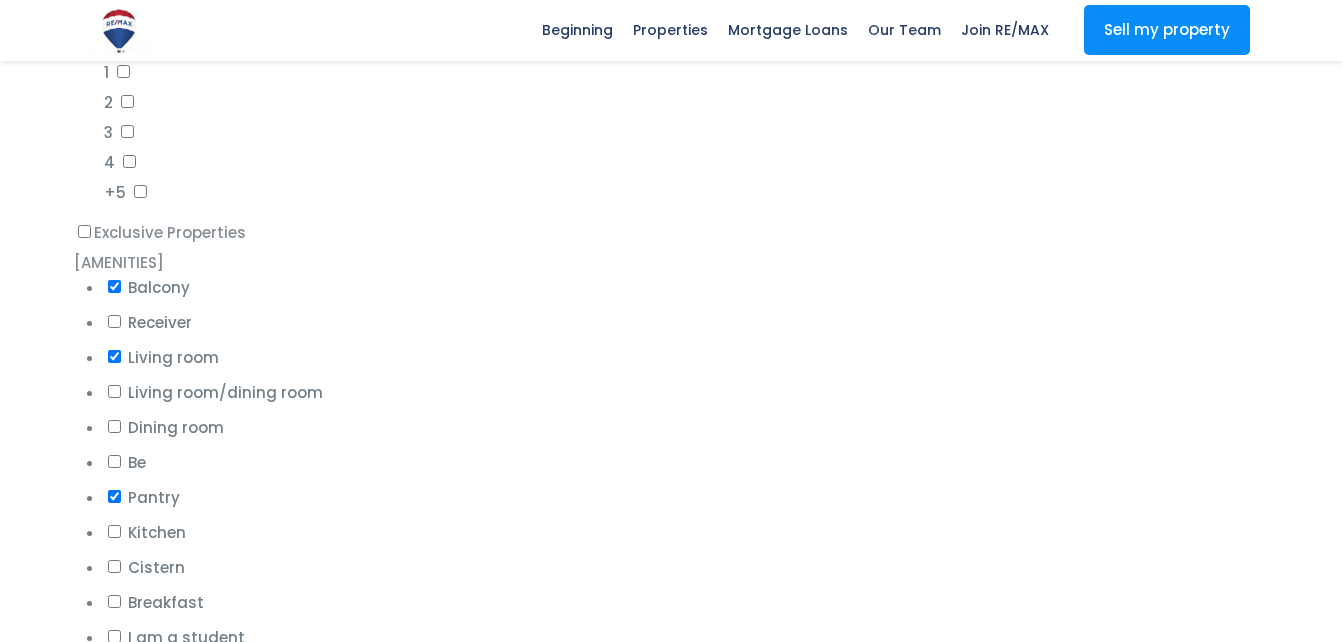 click on "Kitchen" at bounding box center [114, 531] 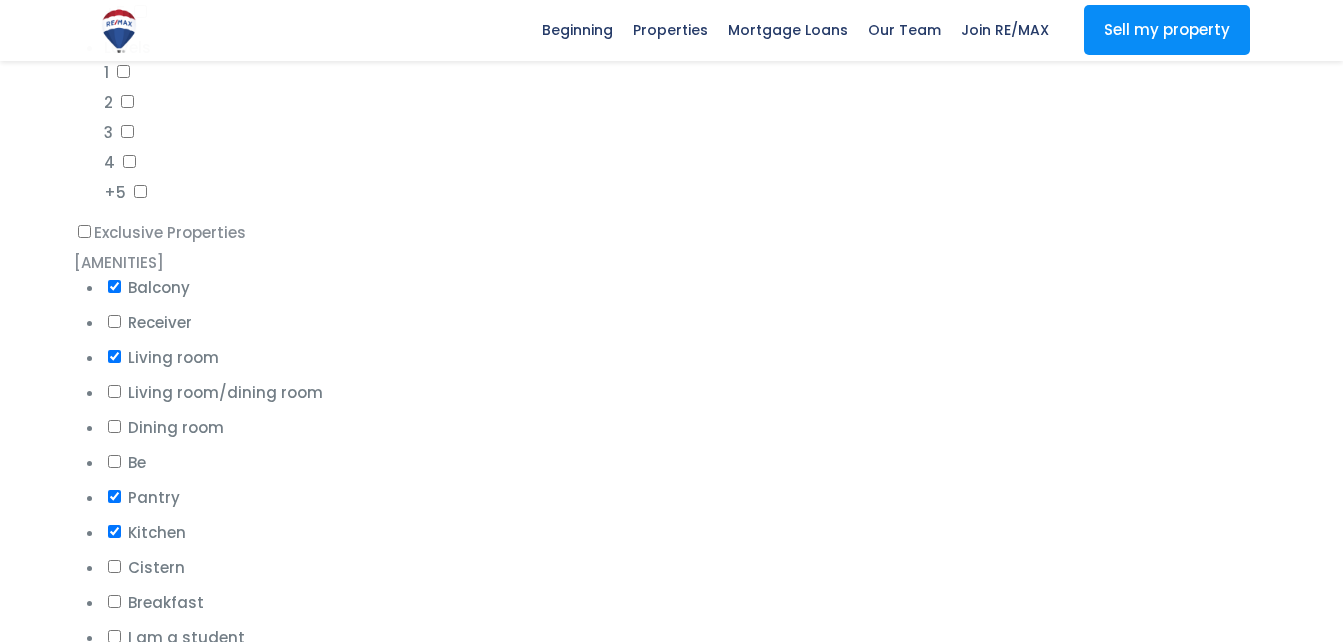 click on "Cistern" at bounding box center (687, 567) 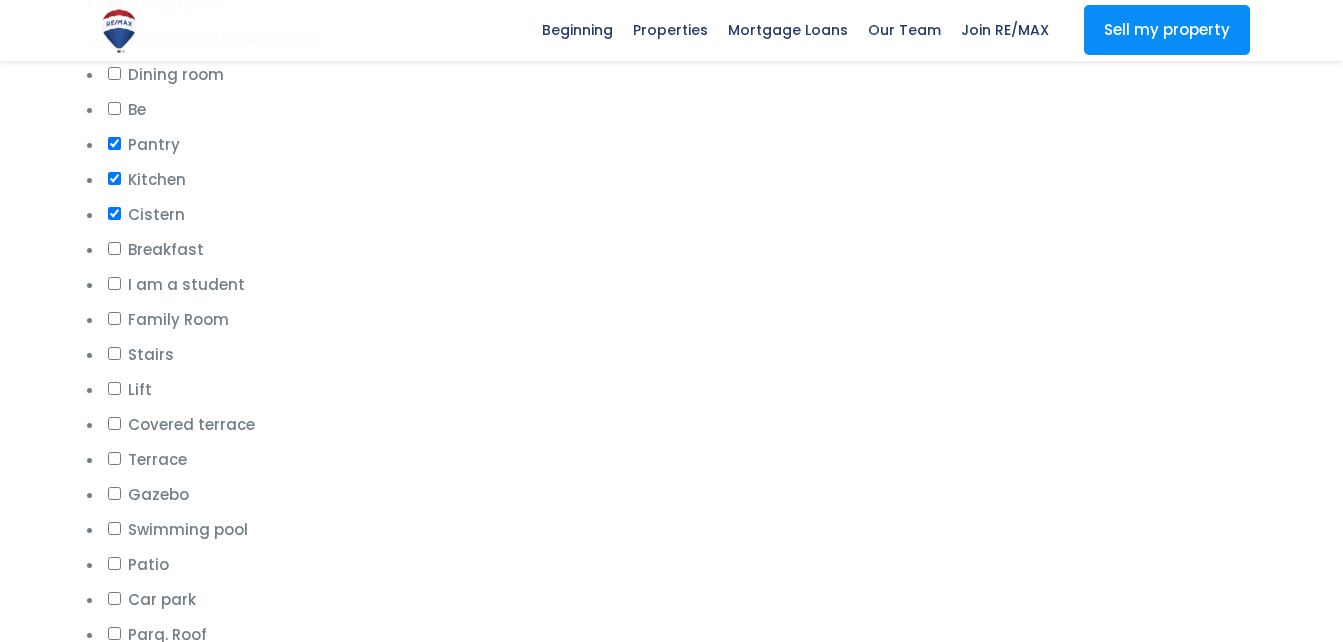 scroll, scrollTop: 2200, scrollLeft: 0, axis: vertical 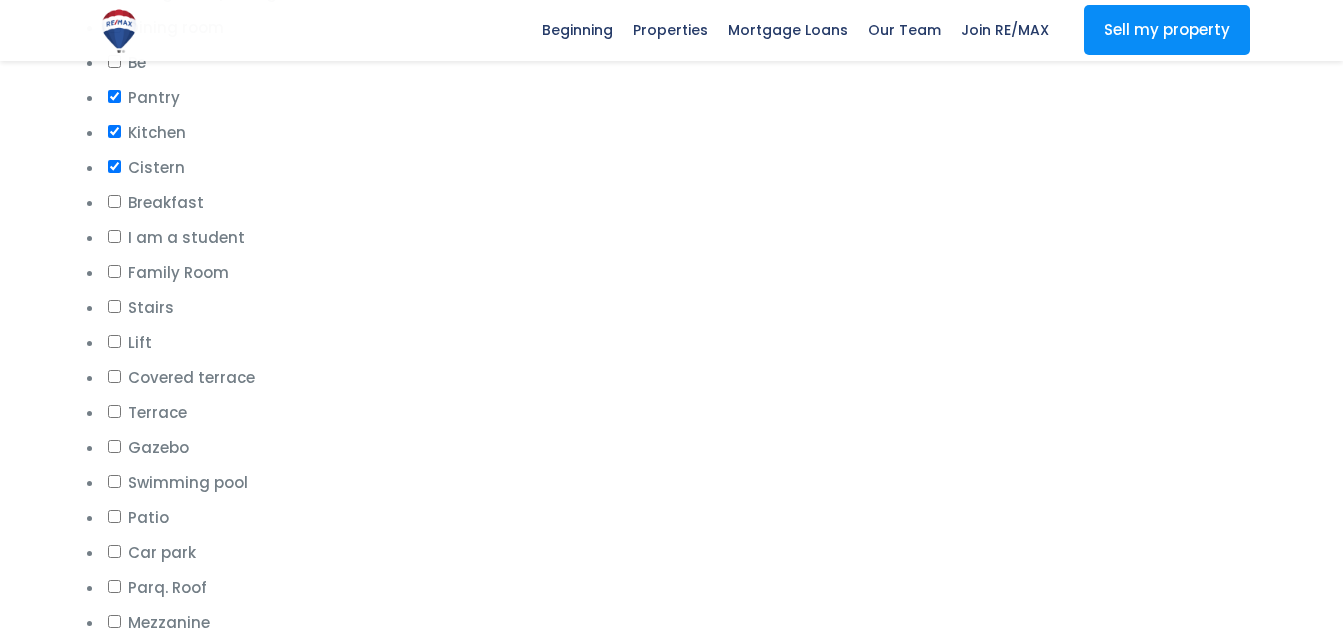 click on "Terrace" at bounding box center (114, 411) 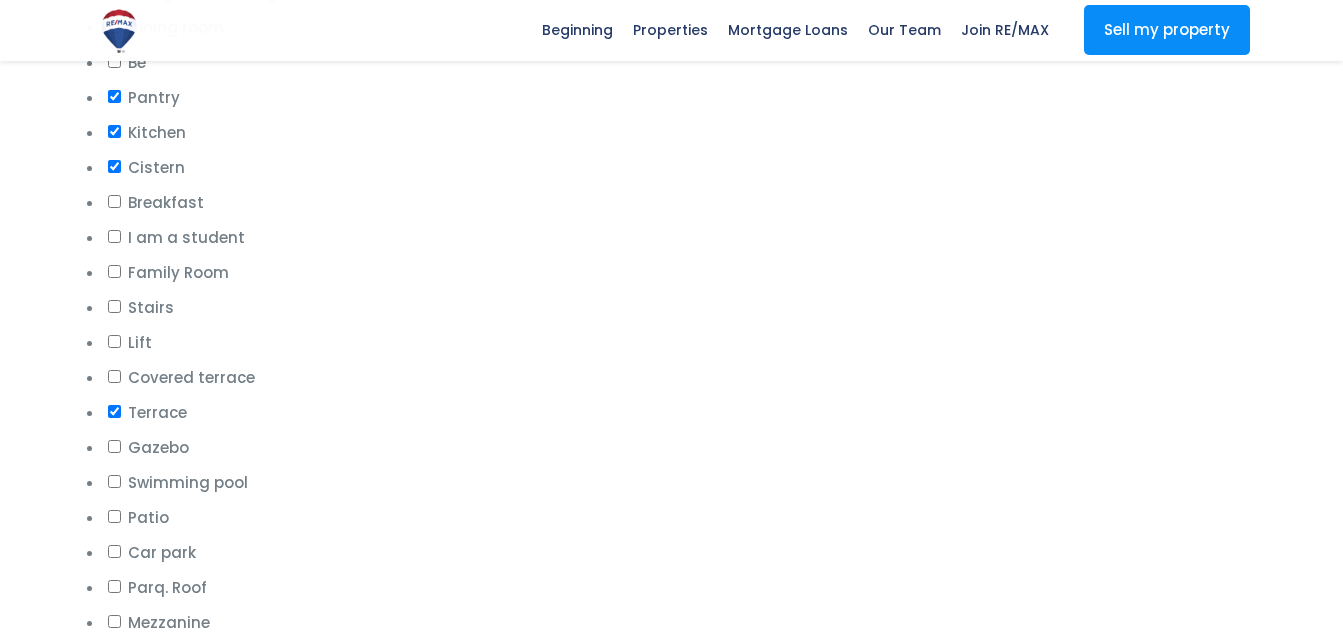 click on "[PROPERTY TYPE]" at bounding box center [114, 446] 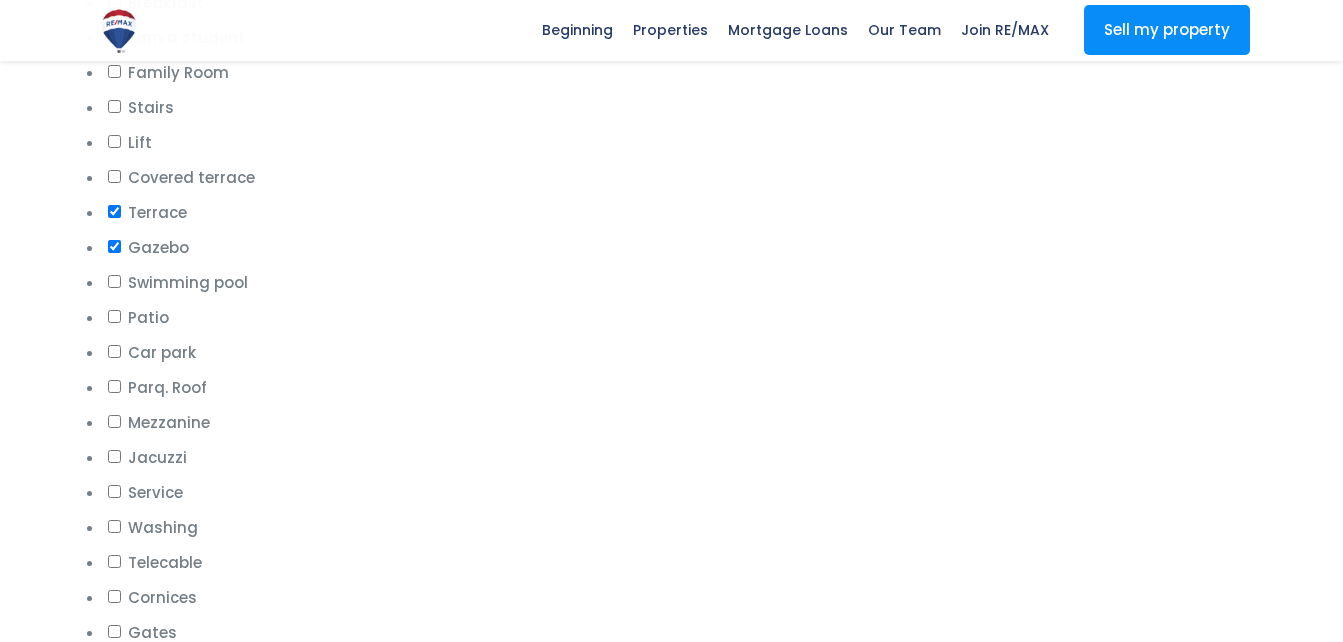 scroll, scrollTop: 2500, scrollLeft: 0, axis: vertical 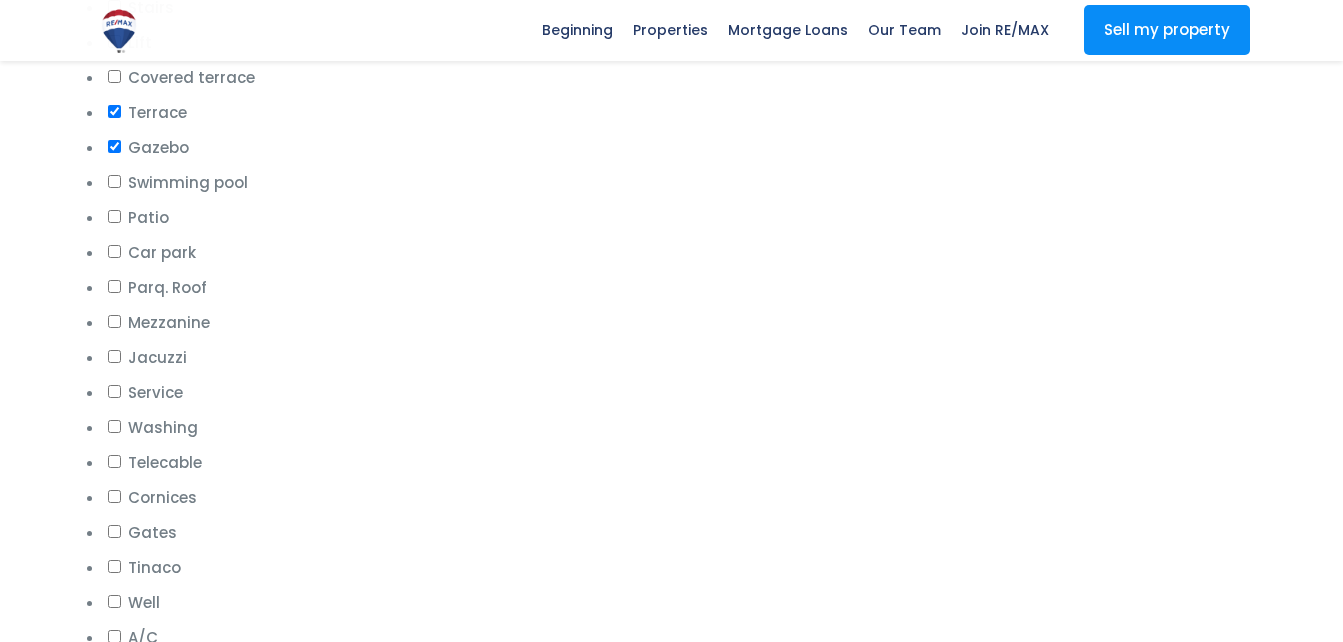 click on "Washing" at bounding box center [114, 426] 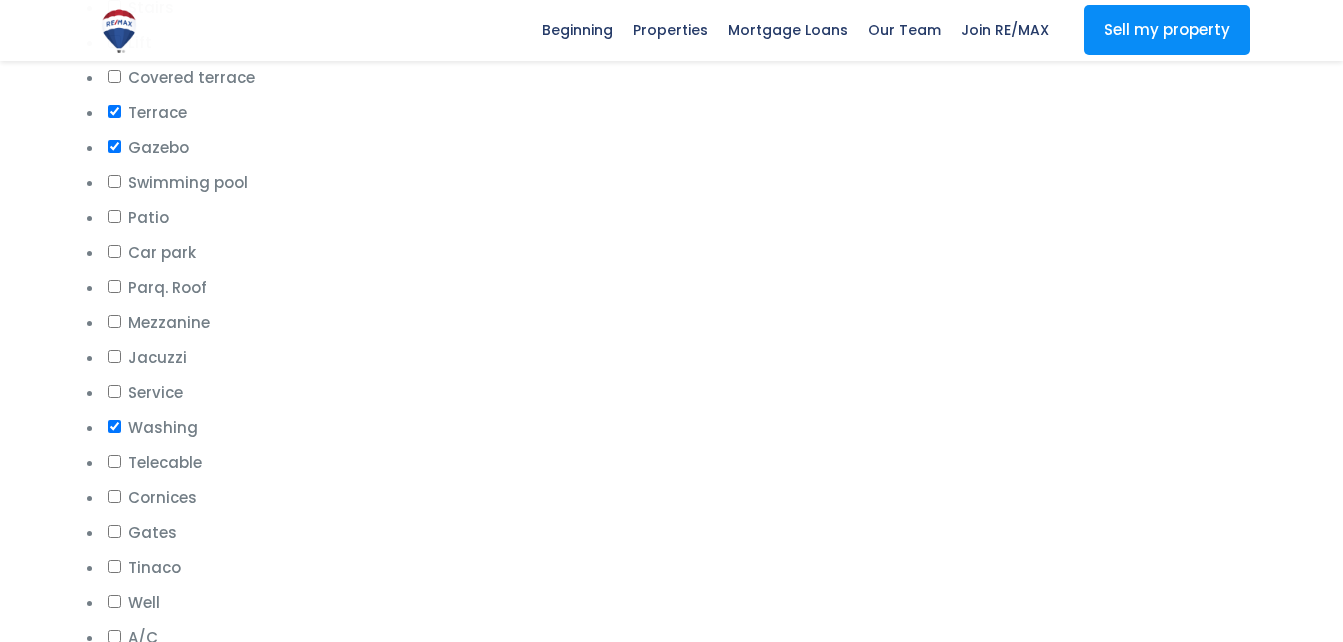 click on "Service" at bounding box center (114, 391) 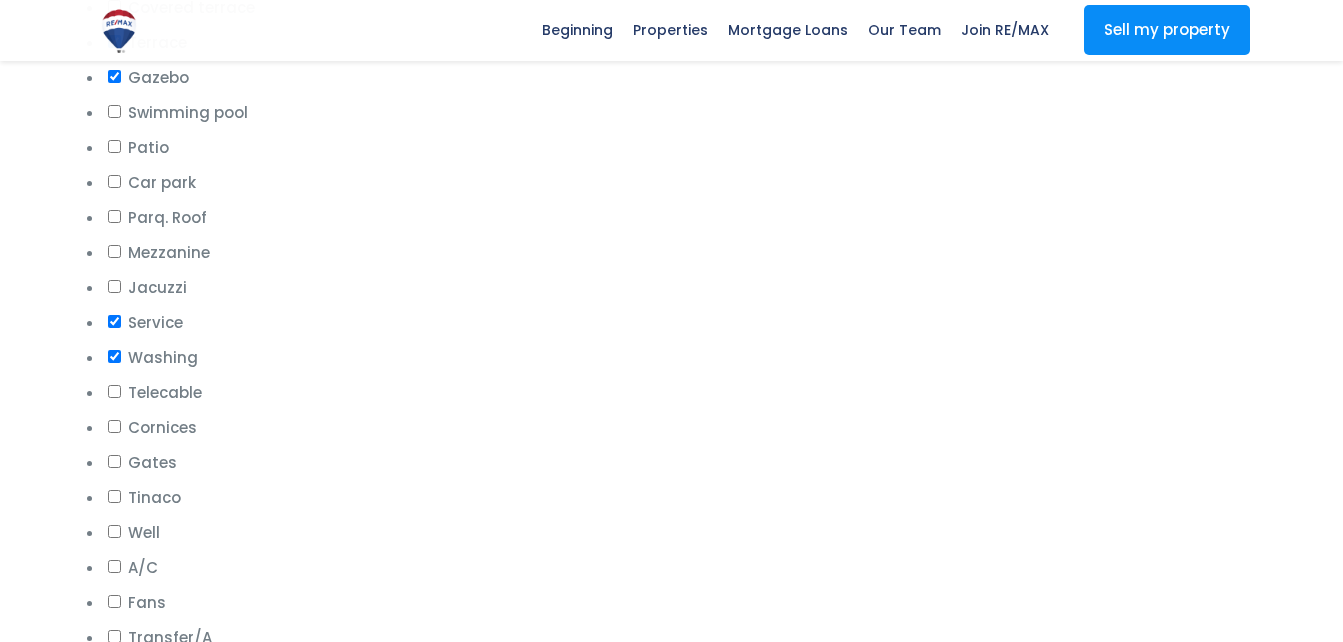 scroll, scrollTop: 2600, scrollLeft: 0, axis: vertical 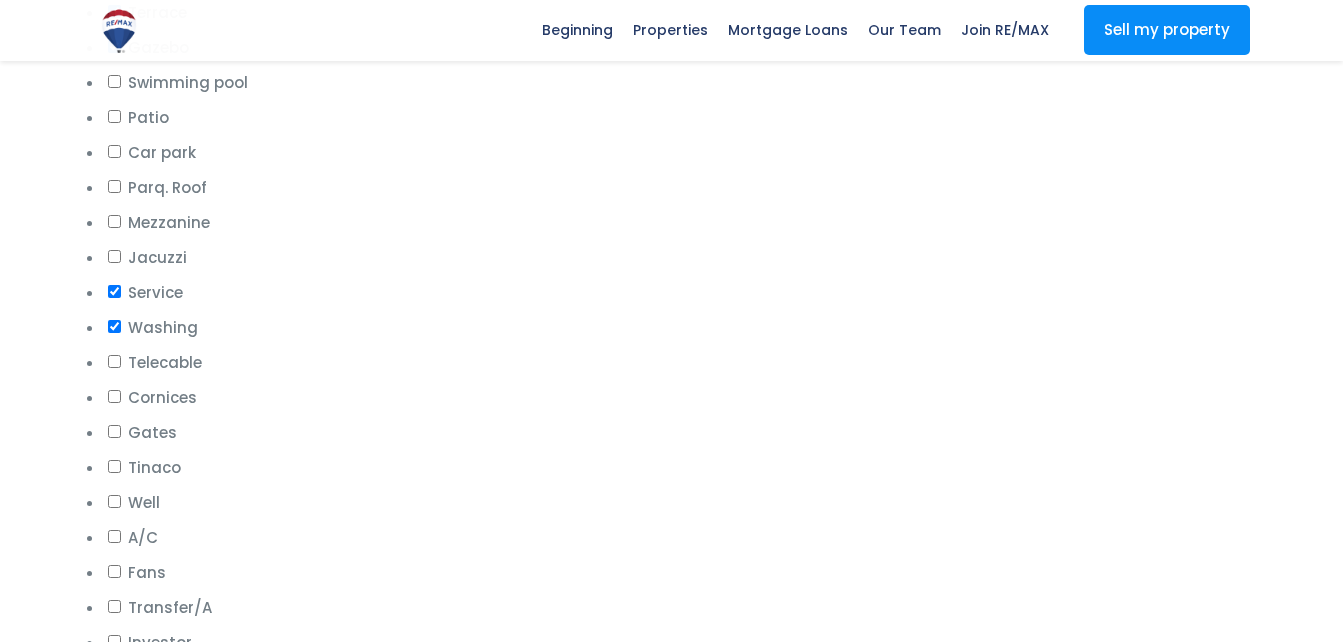 click on "[PROPERTY TYPE]" at bounding box center (114, 536) 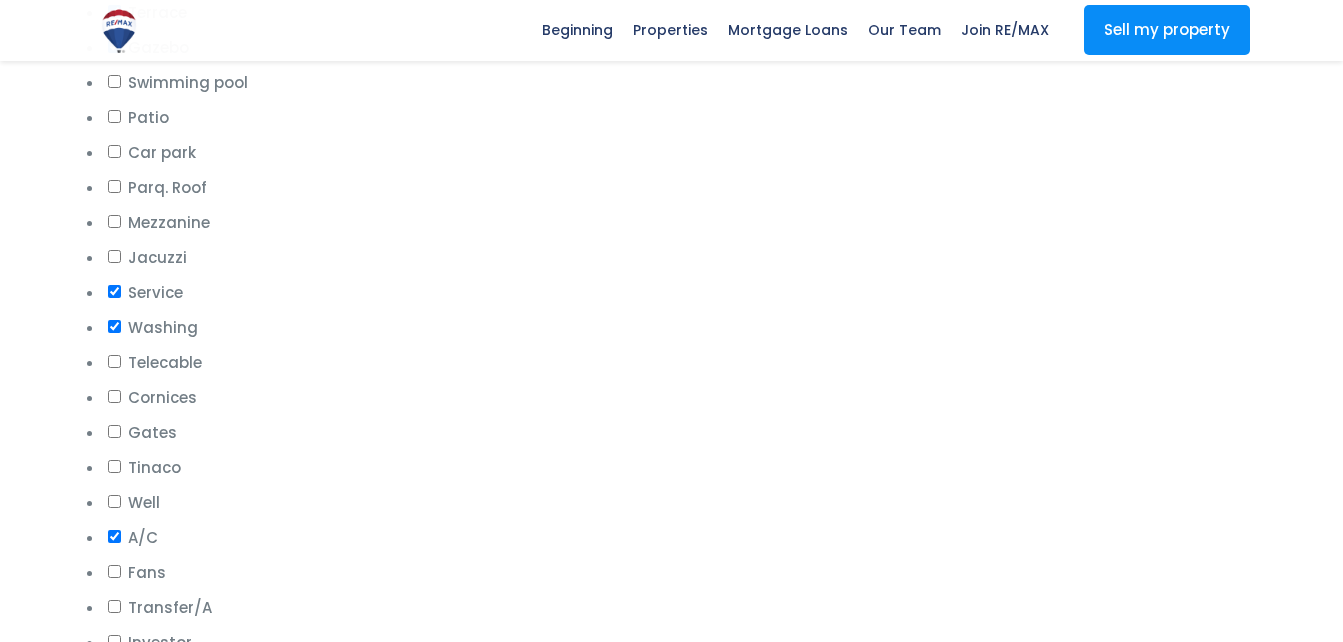 click on "Gates" at bounding box center (114, 431) 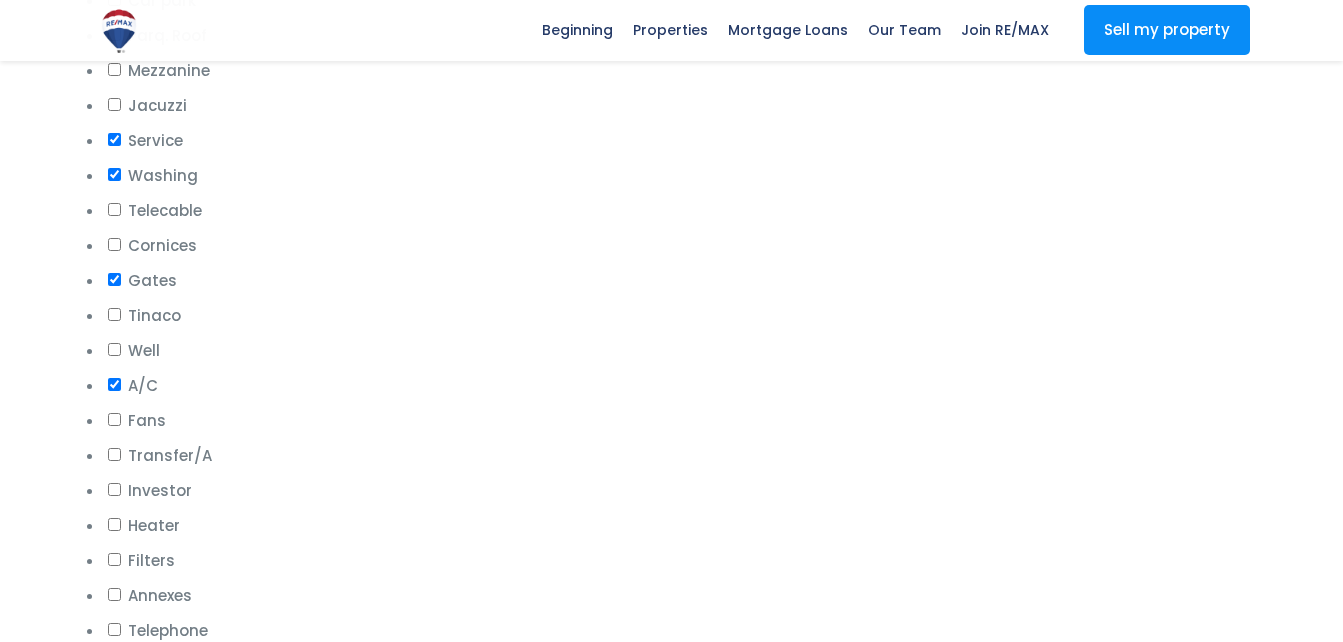 scroll, scrollTop: 2800, scrollLeft: 0, axis: vertical 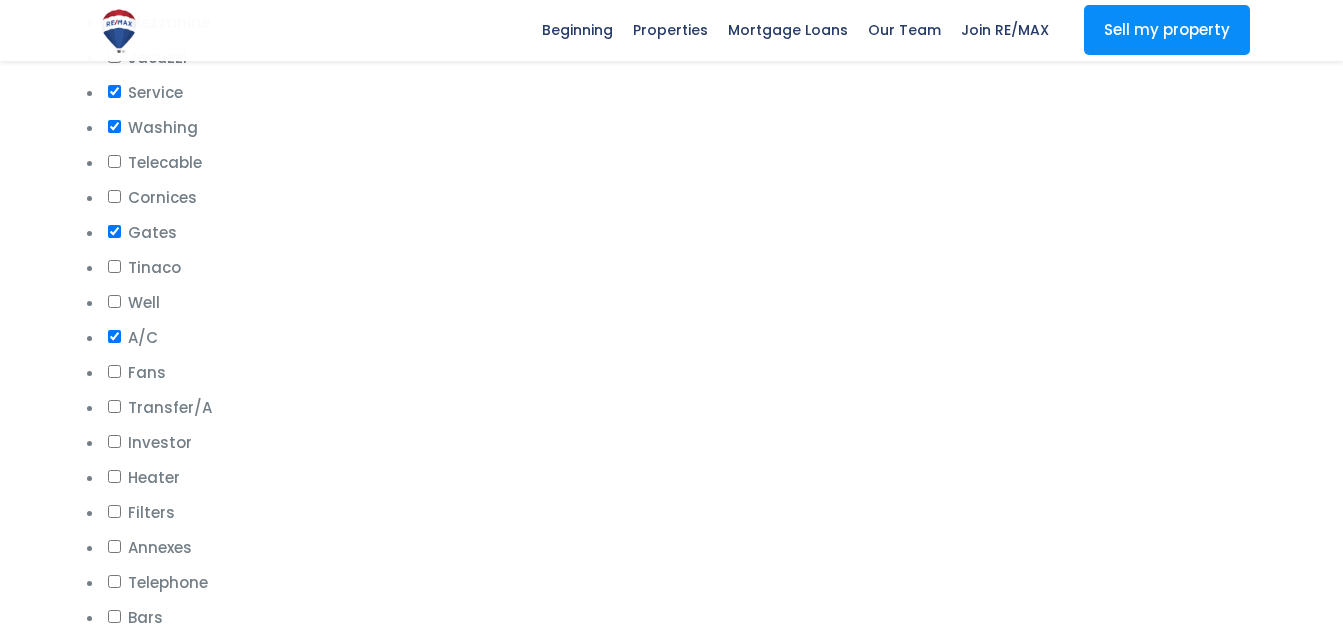 click on "Heater" at bounding box center (114, 476) 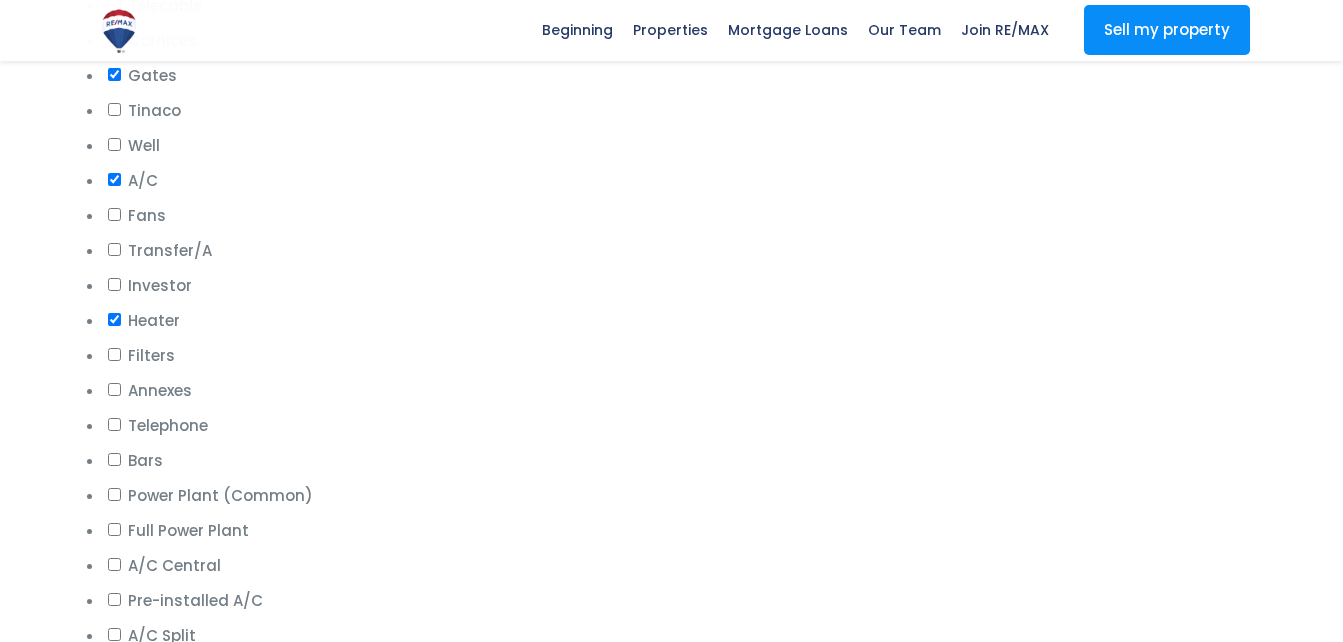 scroll, scrollTop: 3100, scrollLeft: 0, axis: vertical 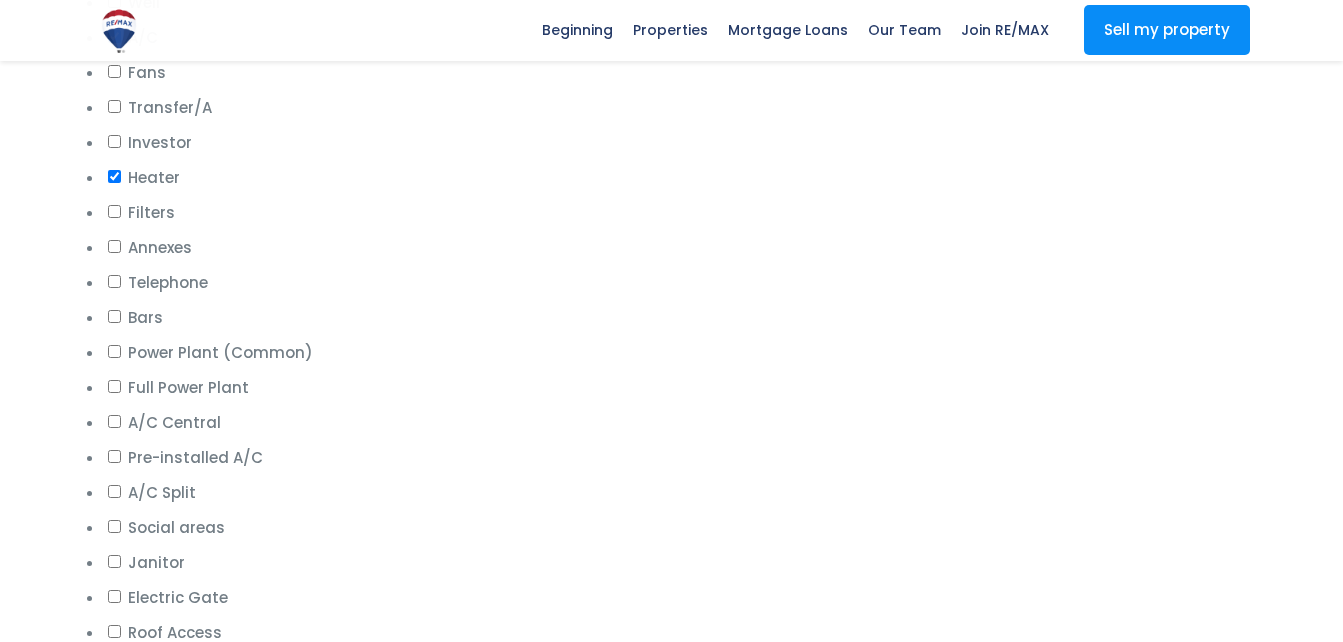 click on "Full Power Plant" at bounding box center (114, 386) 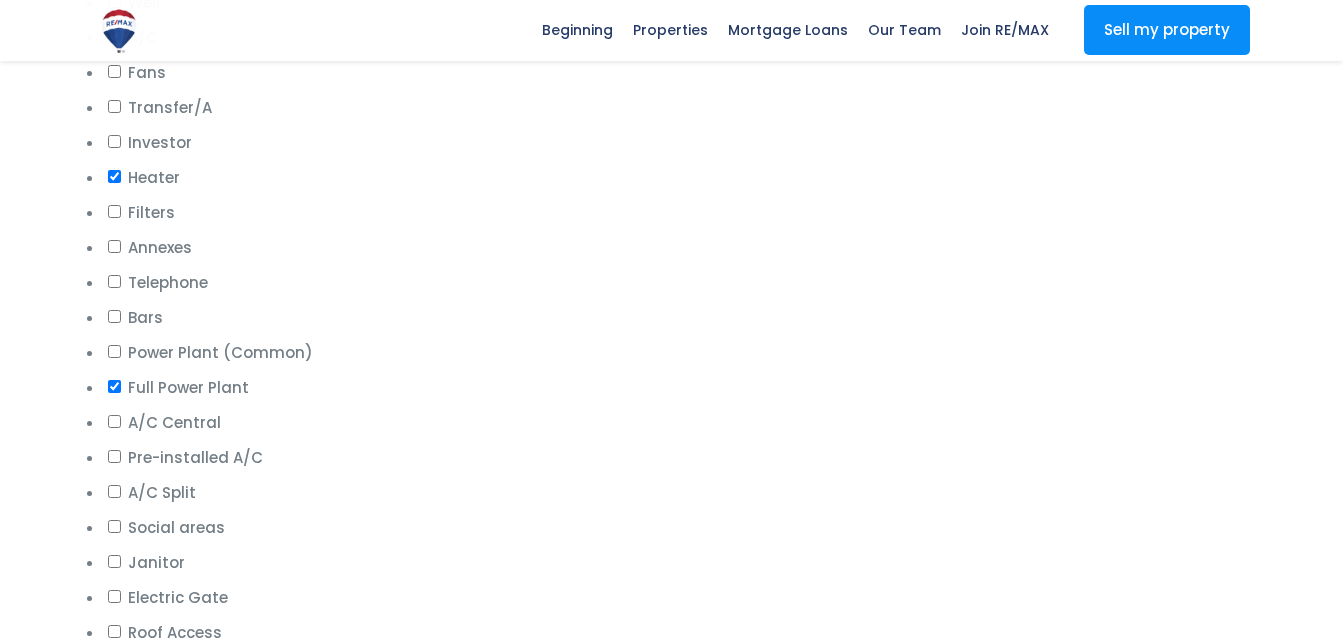scroll, scrollTop: 3200, scrollLeft: 0, axis: vertical 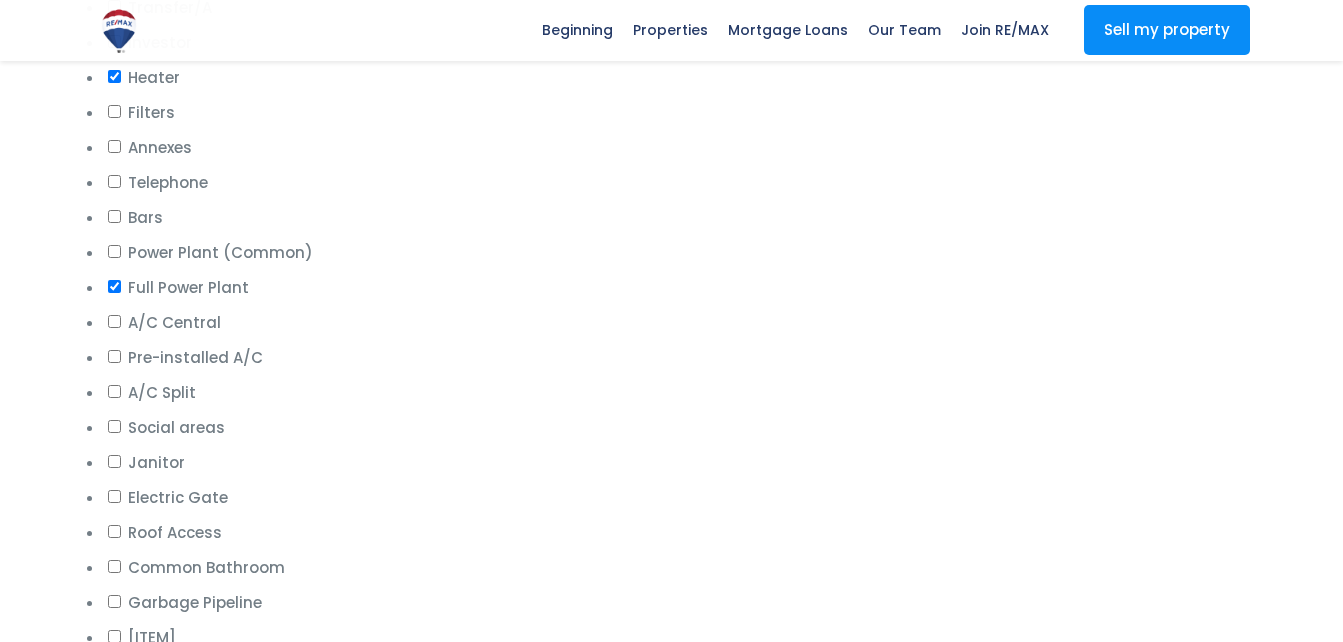 drag, startPoint x: 118, startPoint y: 391, endPoint x: 264, endPoint y: 457, distance: 160.22484 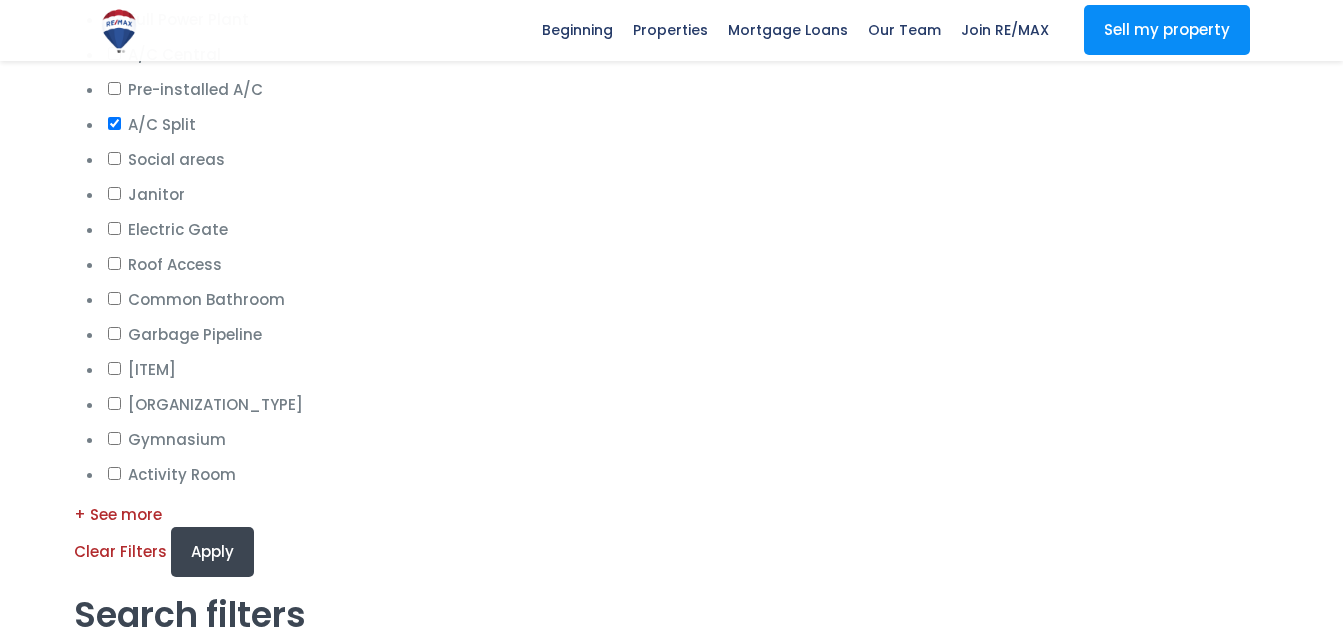 scroll, scrollTop: 3500, scrollLeft: 0, axis: vertical 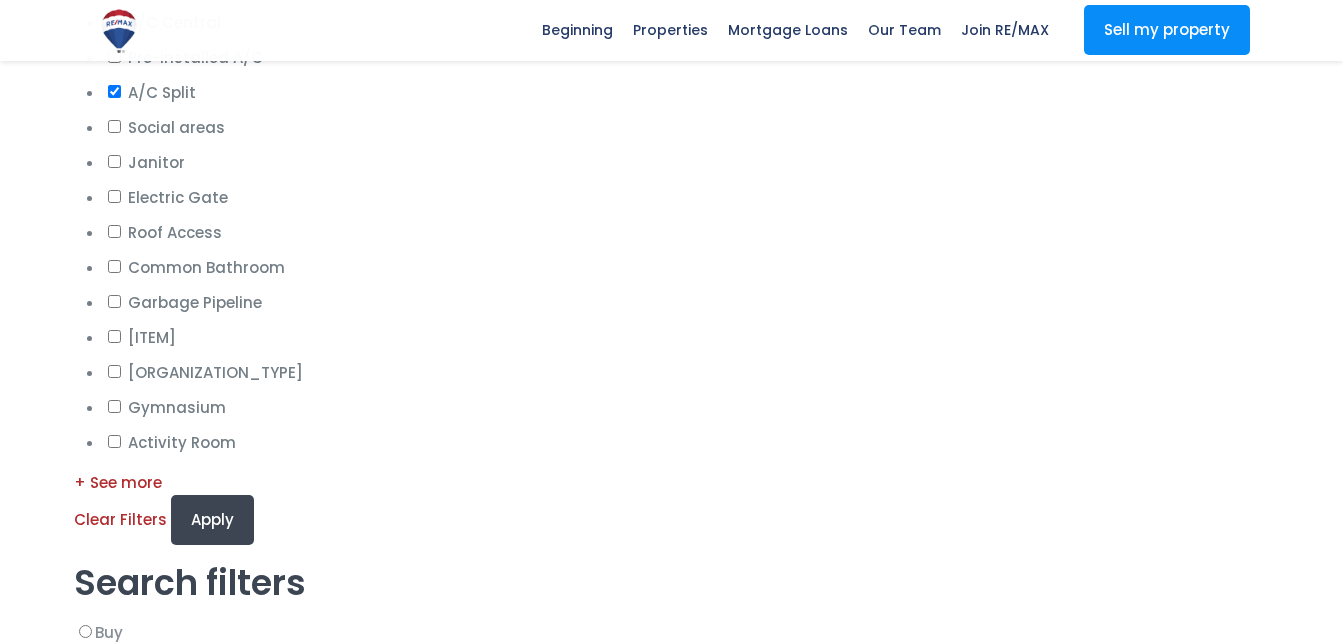 click on "Apply" at bounding box center (212, 520) 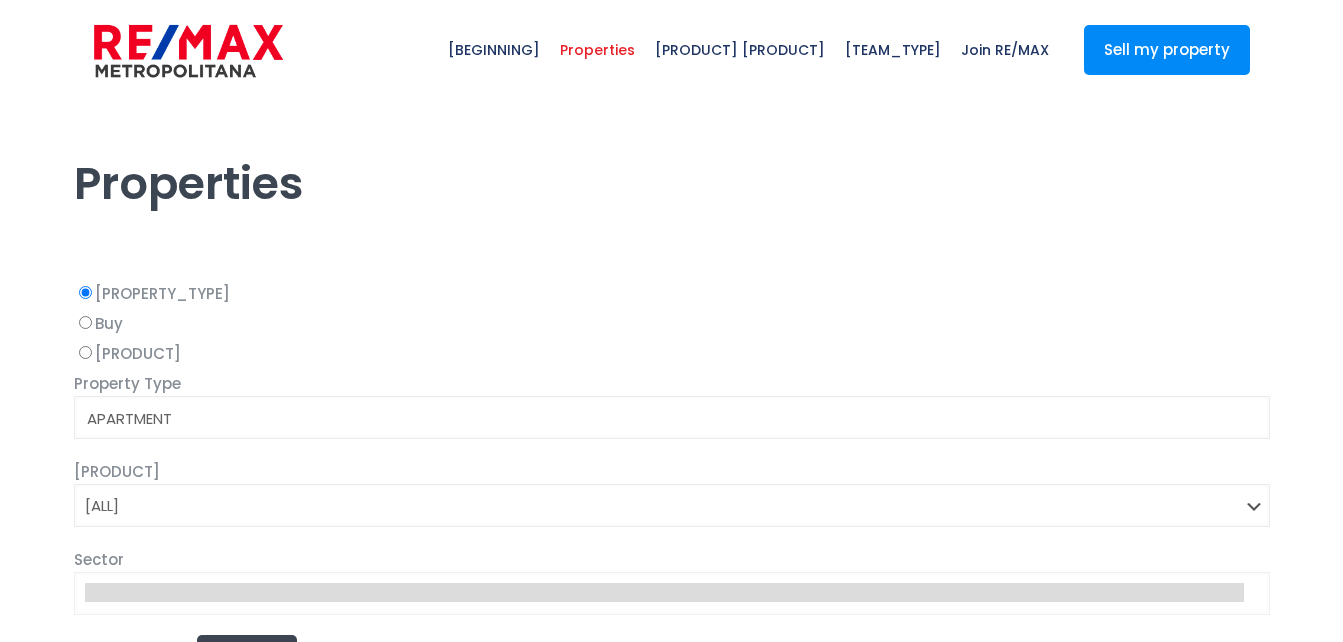select 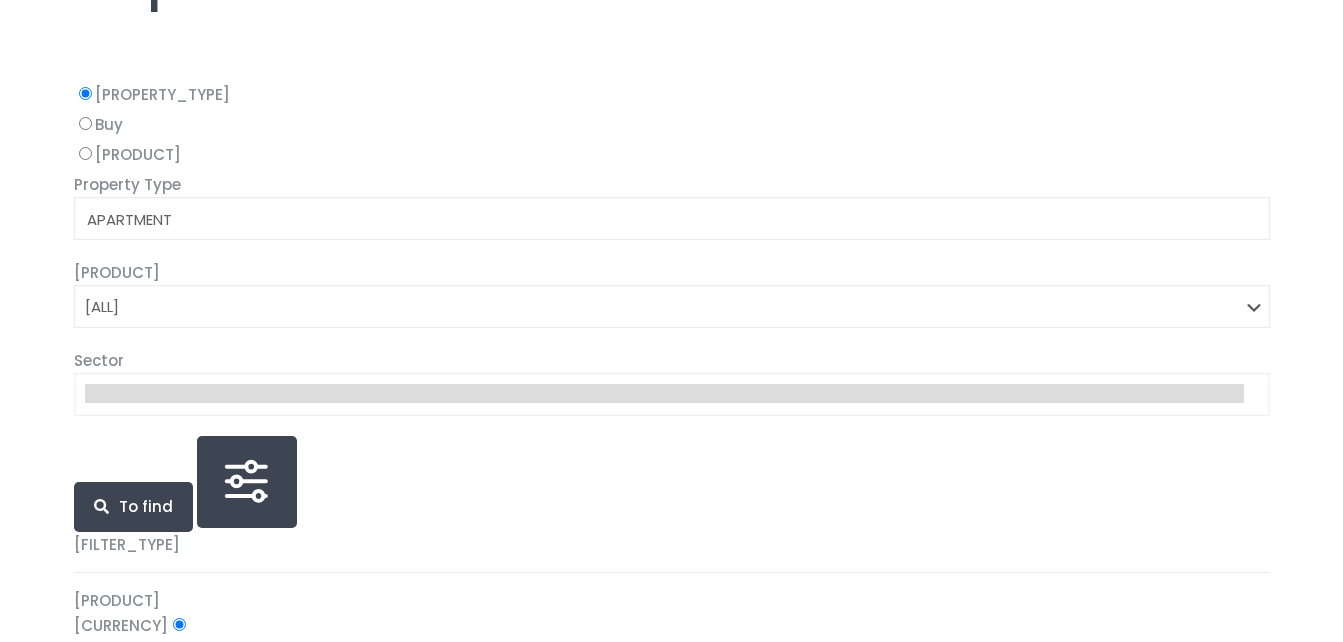 scroll, scrollTop: 200, scrollLeft: 0, axis: vertical 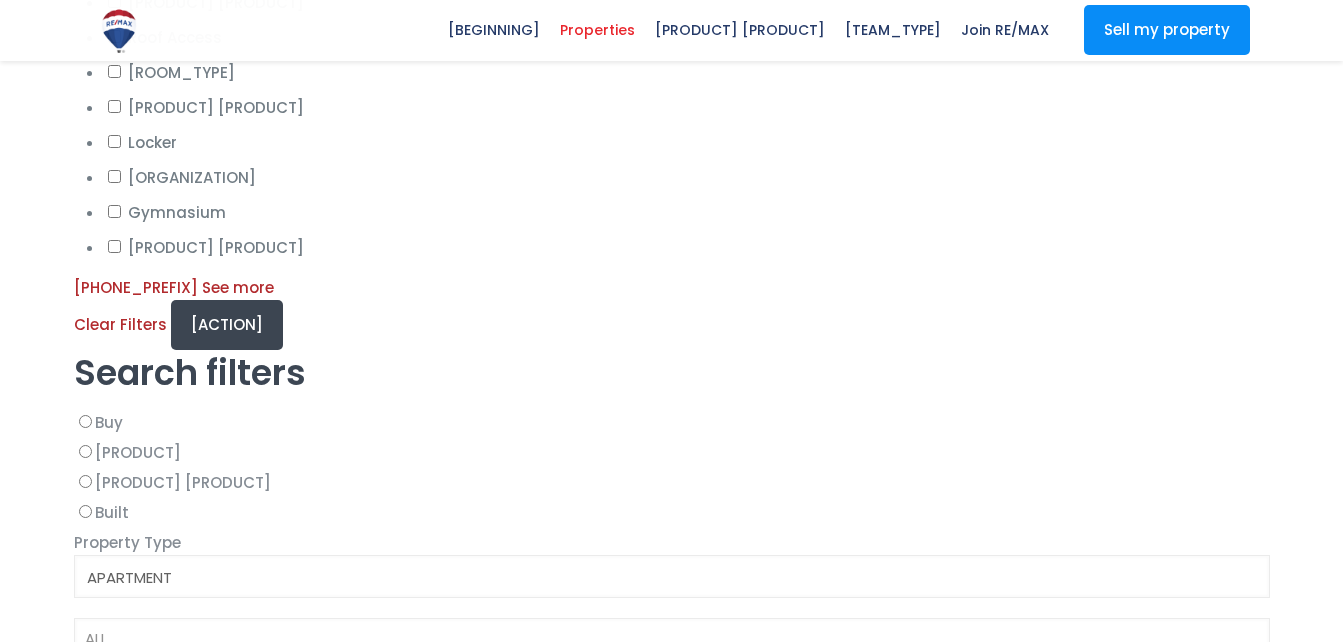 click on "Apply" at bounding box center (227, 325) 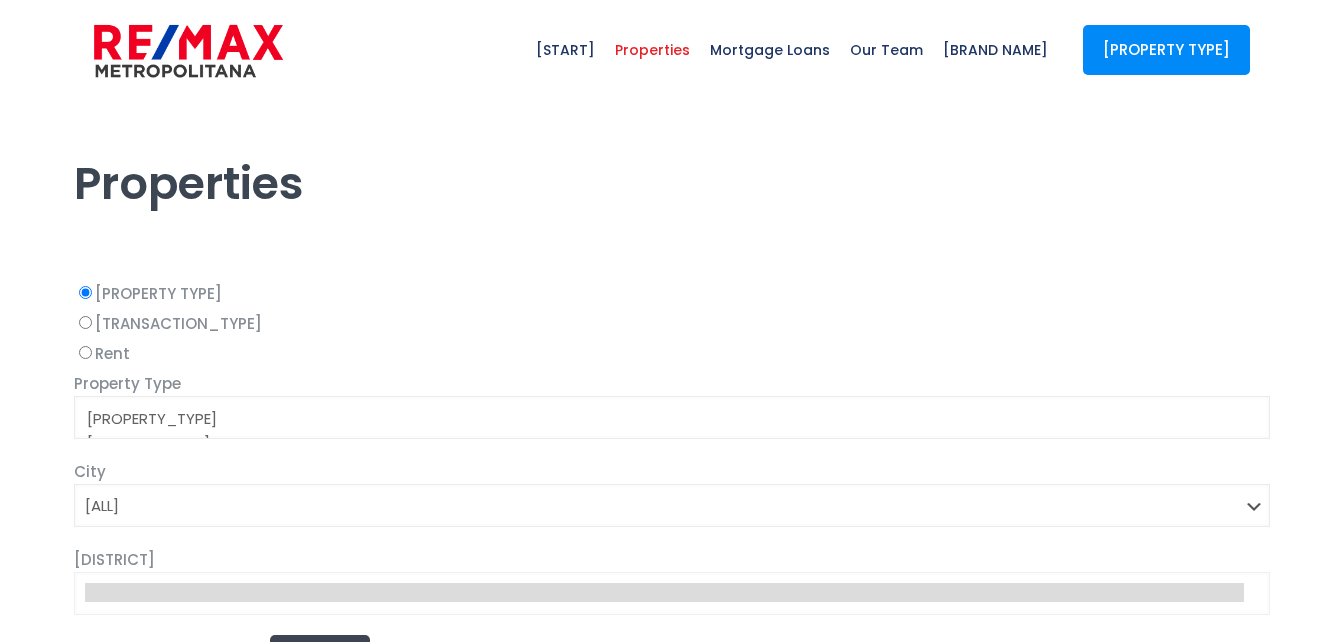 select 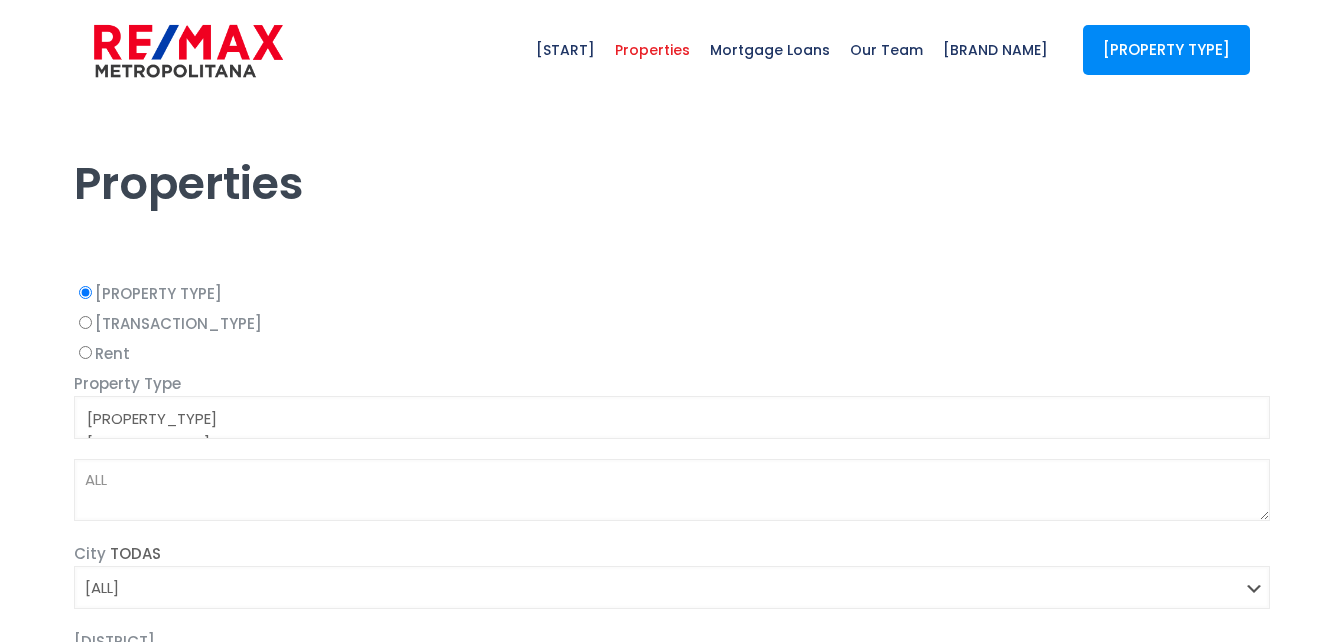 scroll, scrollTop: 0, scrollLeft: 0, axis: both 